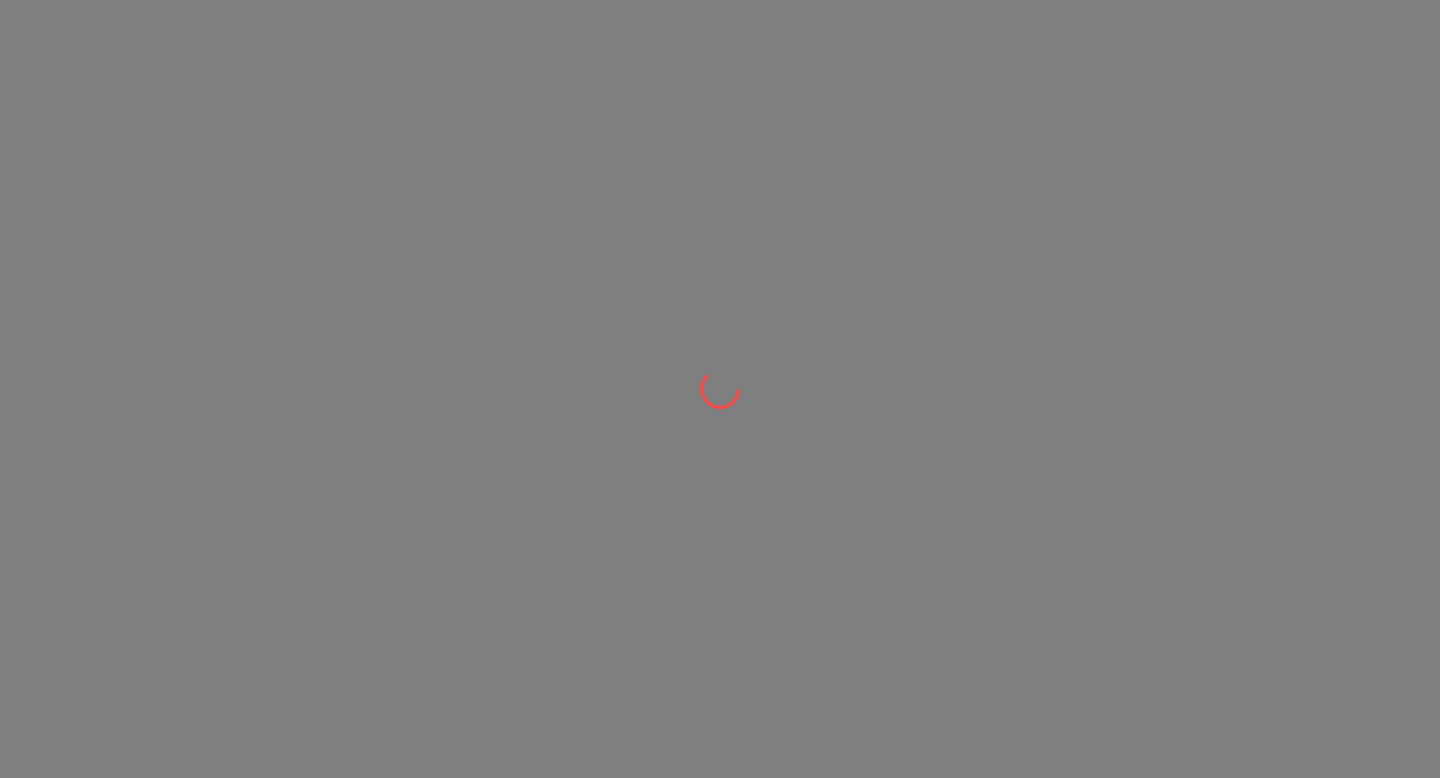 scroll, scrollTop: 0, scrollLeft: 0, axis: both 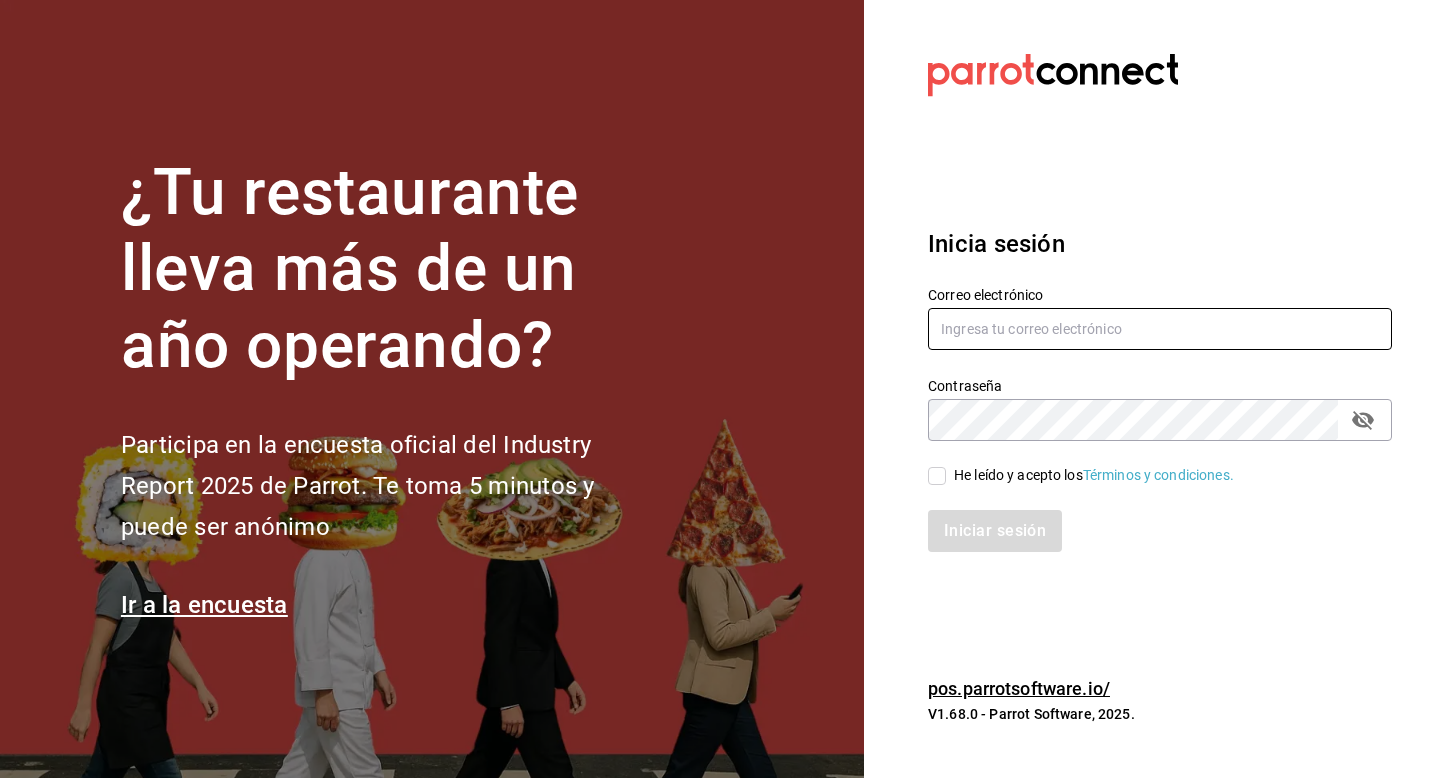 type on "[EMAIL]" 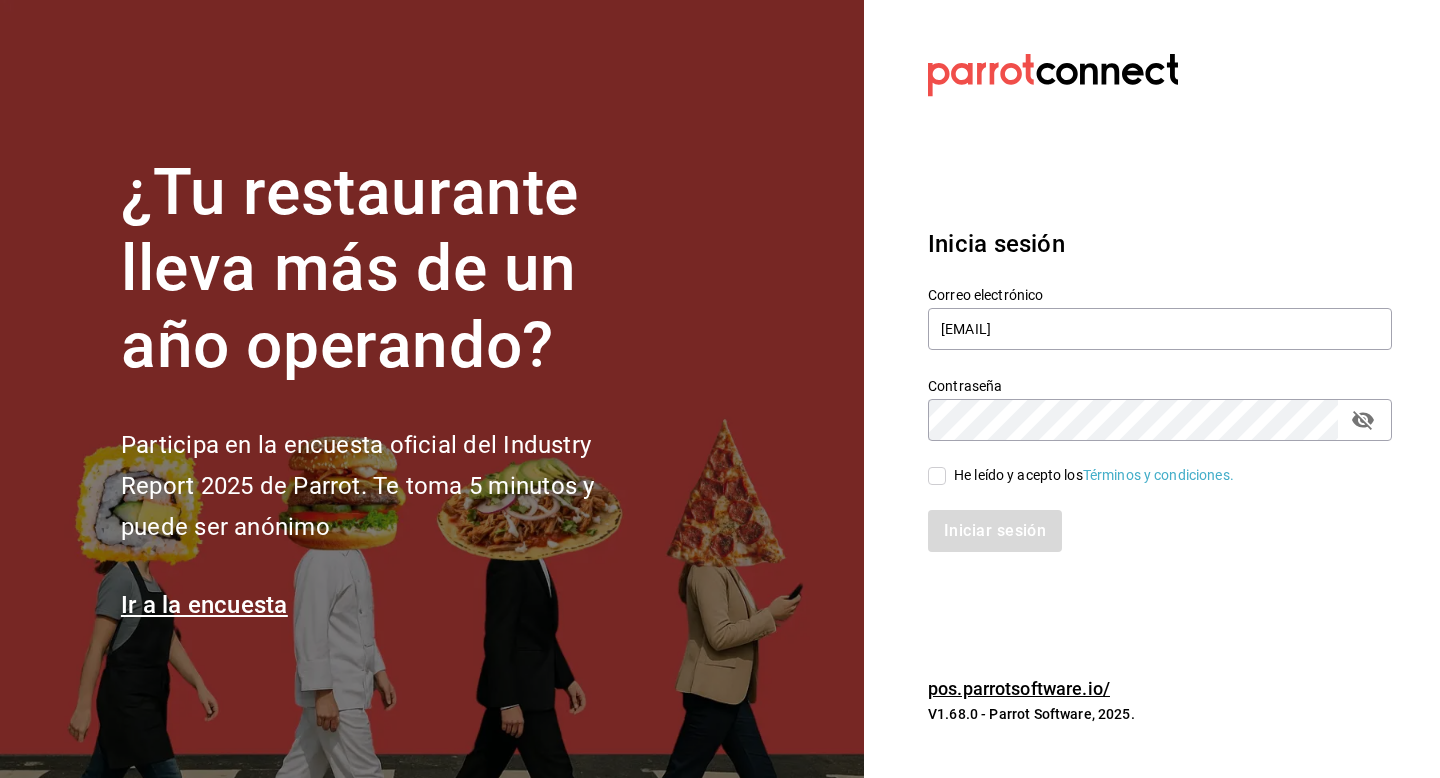 click on "He leído y acepto los  Términos y condiciones." at bounding box center (937, 476) 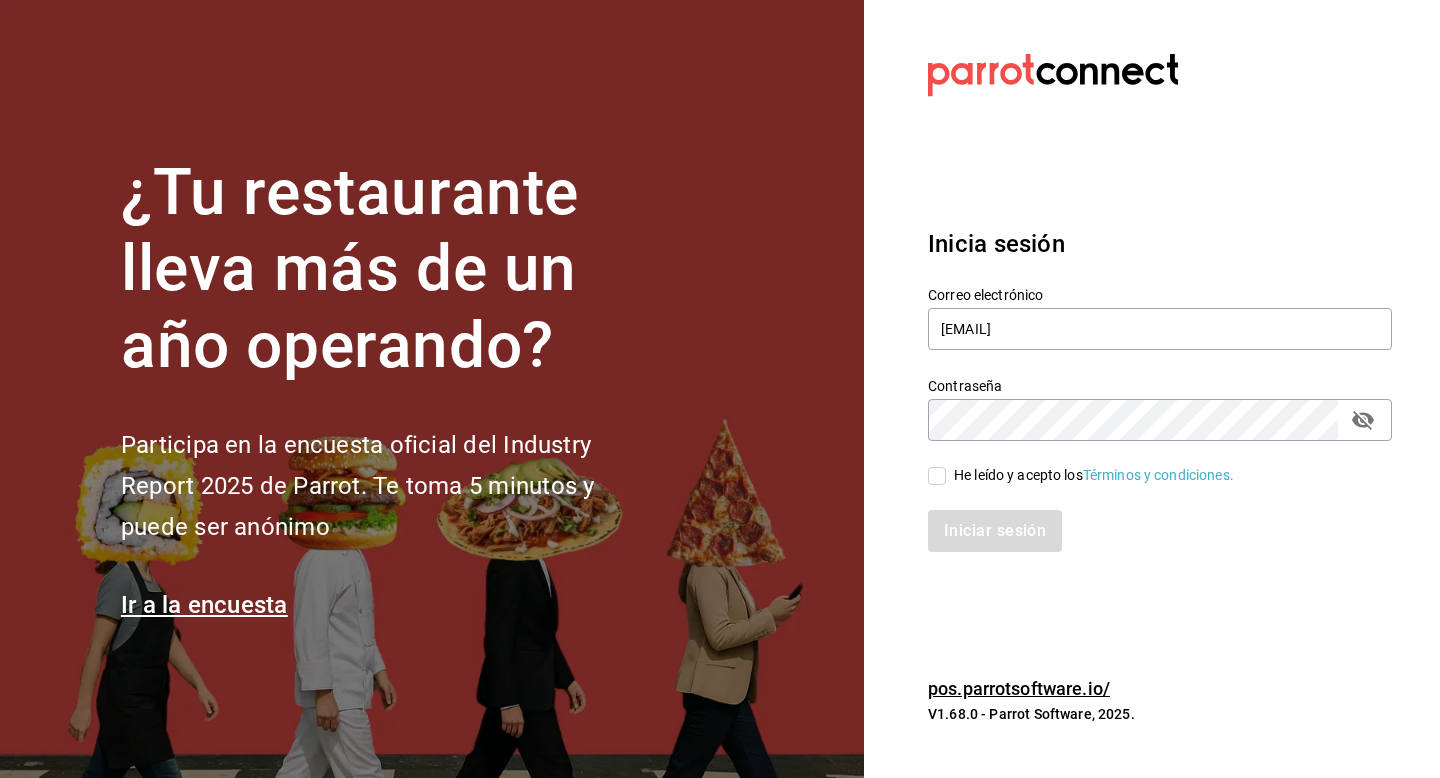 checkbox on "true" 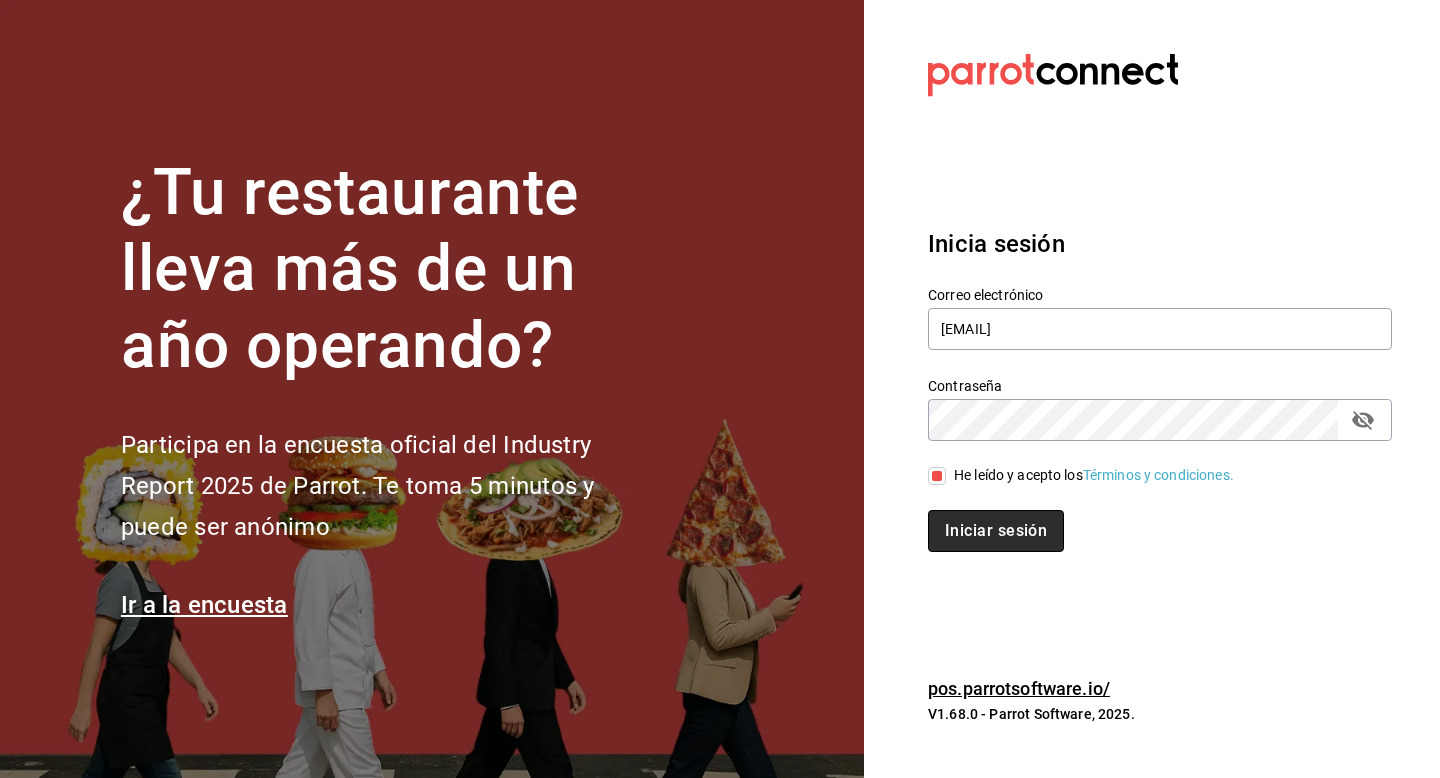 click on "Iniciar sesión" at bounding box center [996, 531] 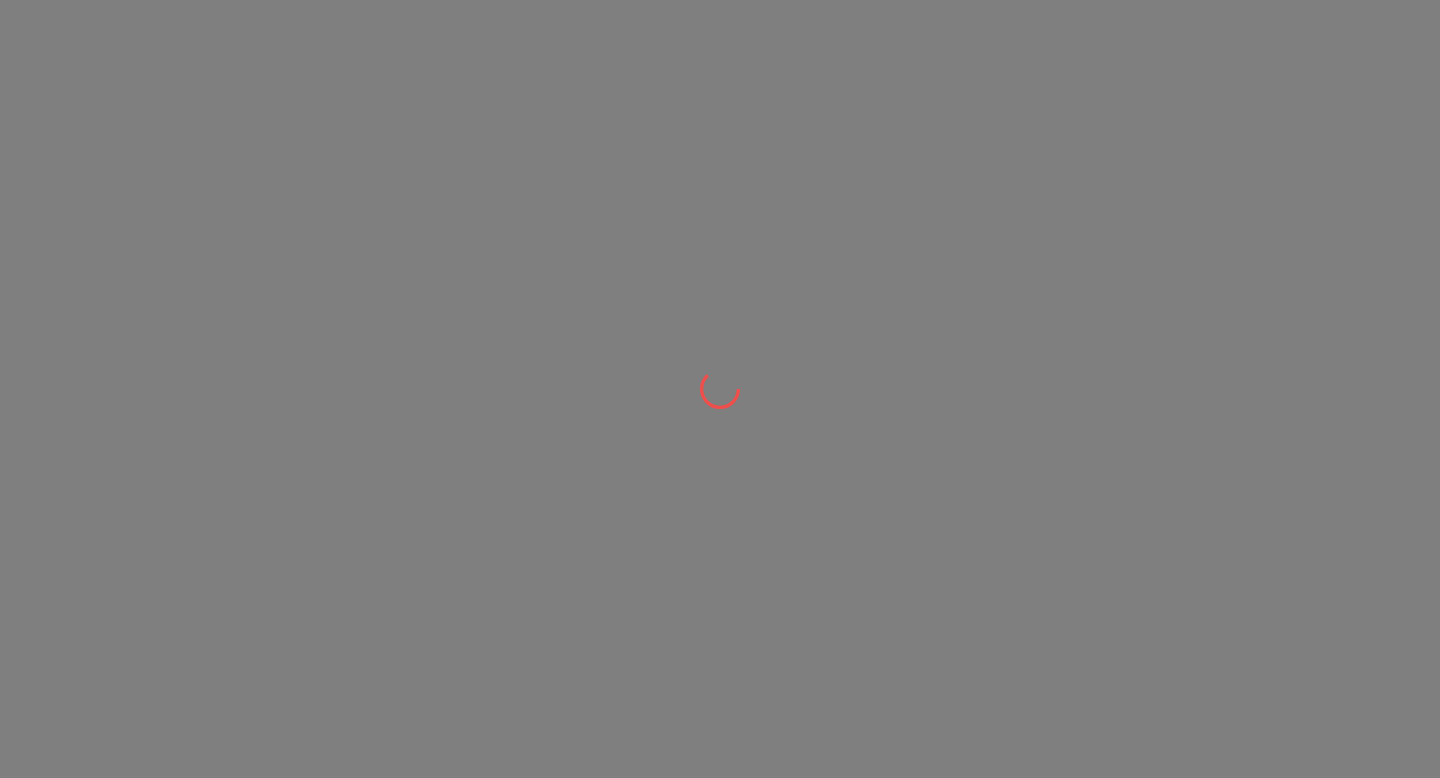 scroll, scrollTop: 0, scrollLeft: 0, axis: both 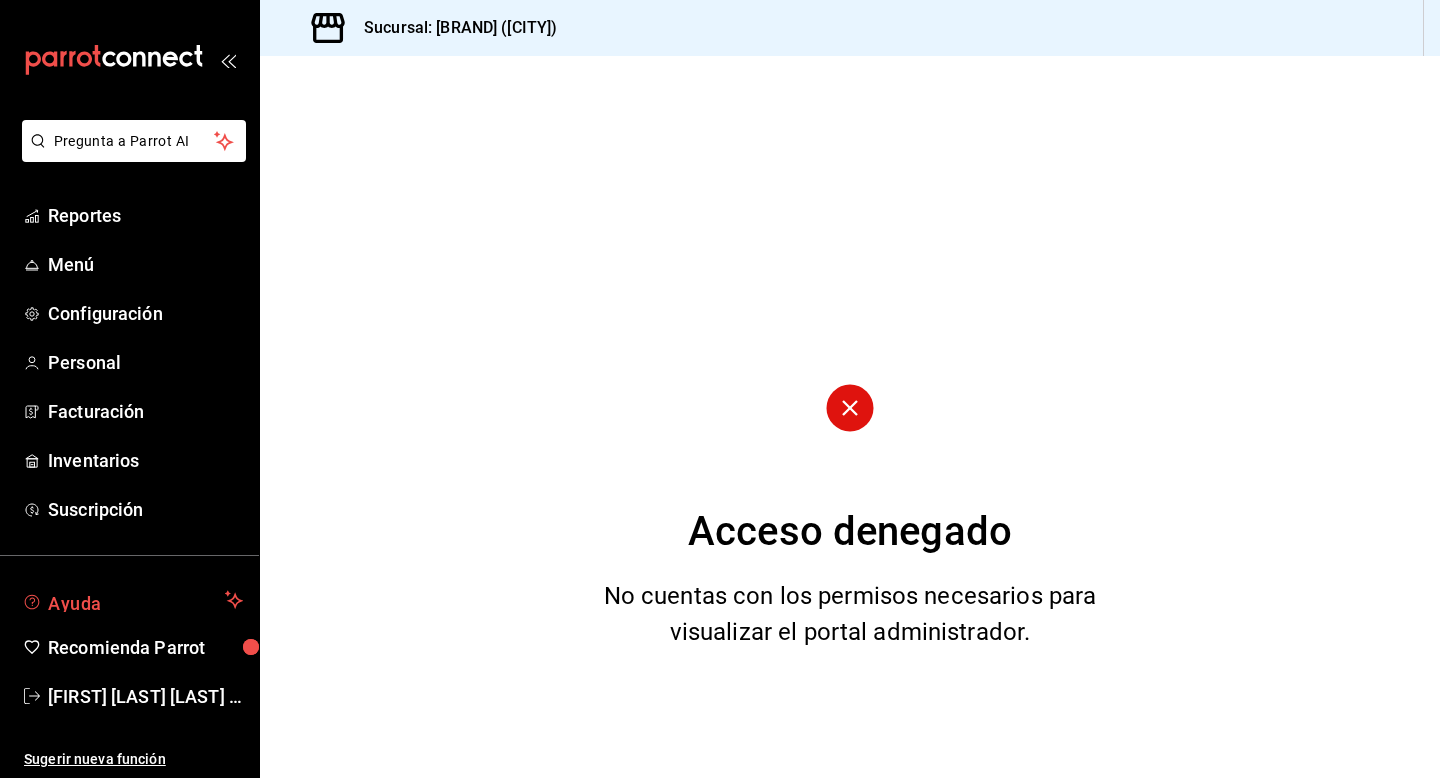 click on "Ayuda" at bounding box center [132, 600] 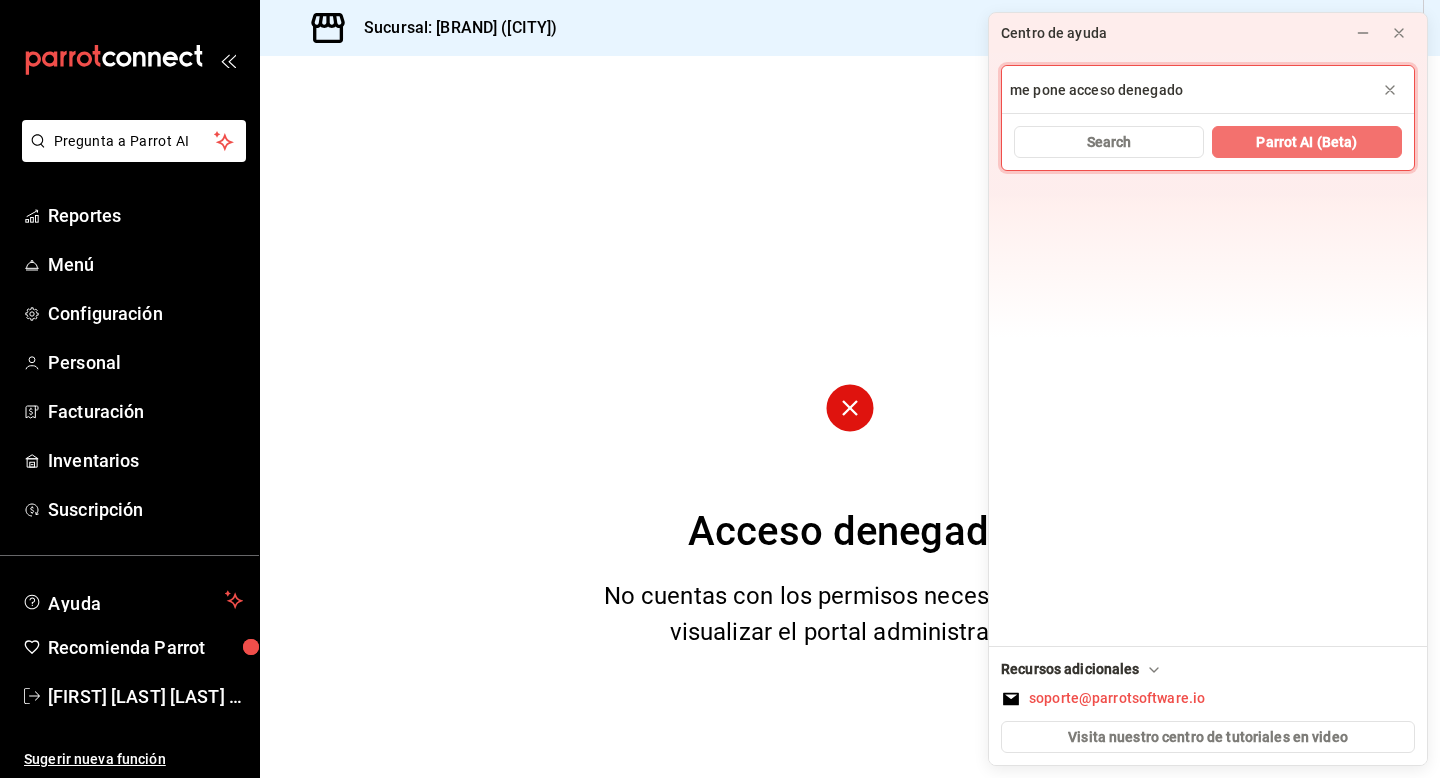 type on "me pone acceso denegado" 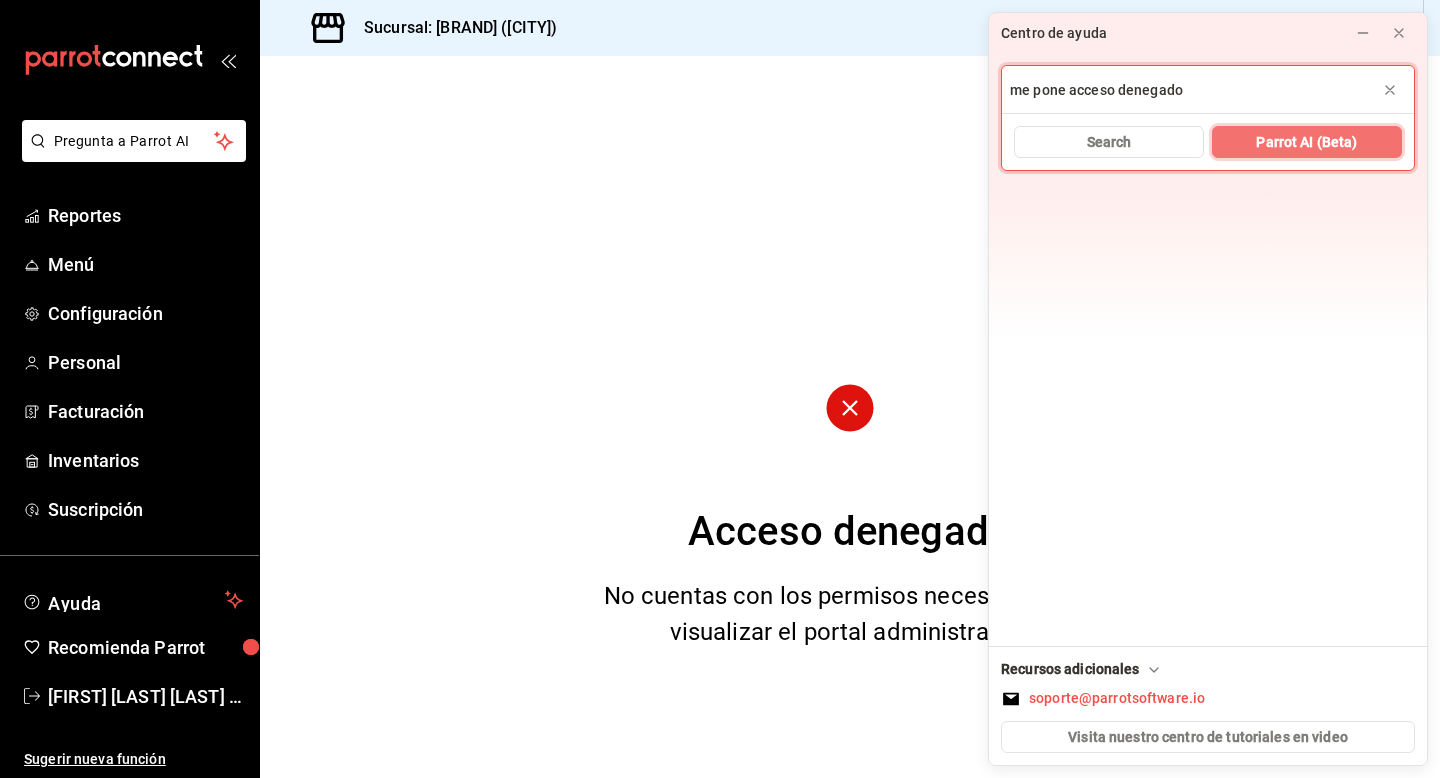 click on "Parrot AI (Beta)" at bounding box center (1306, 142) 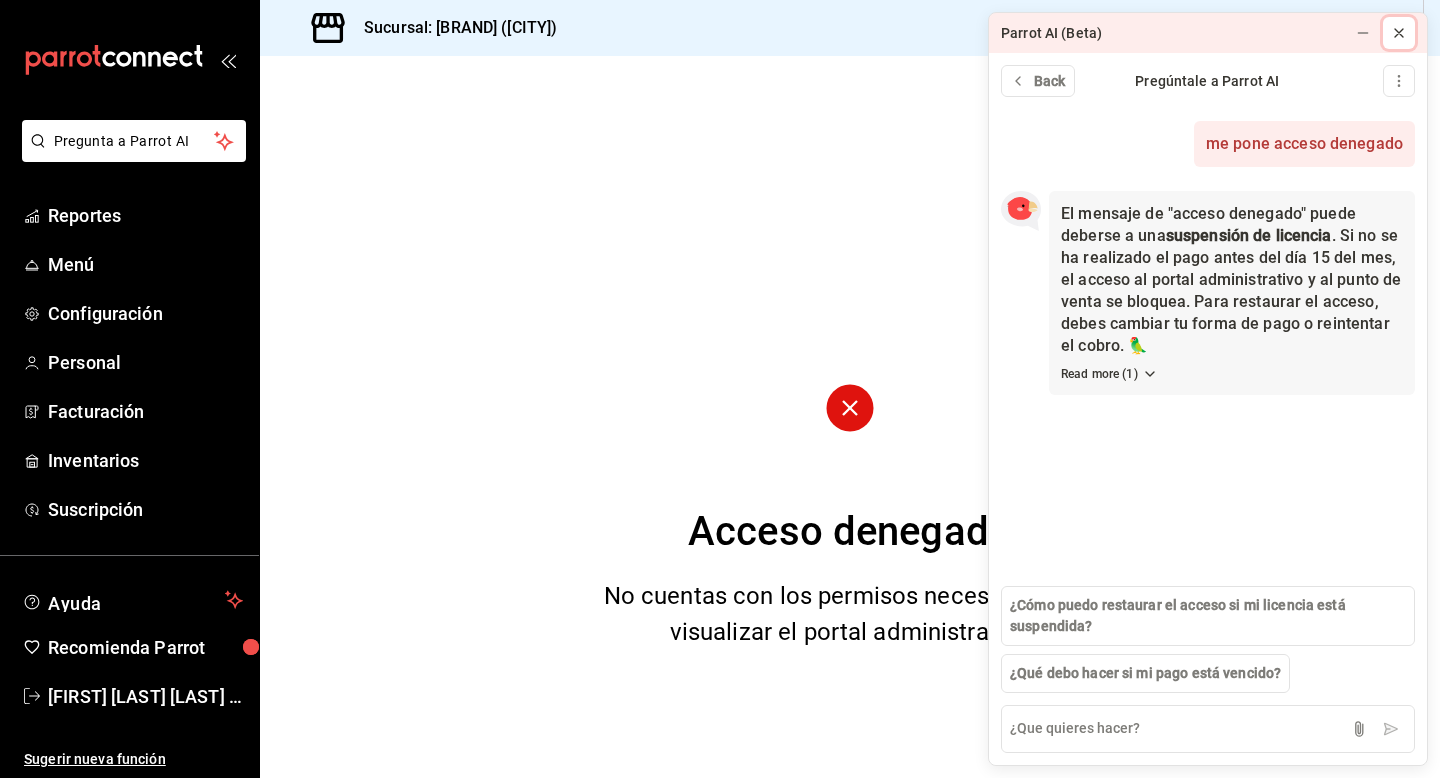 click 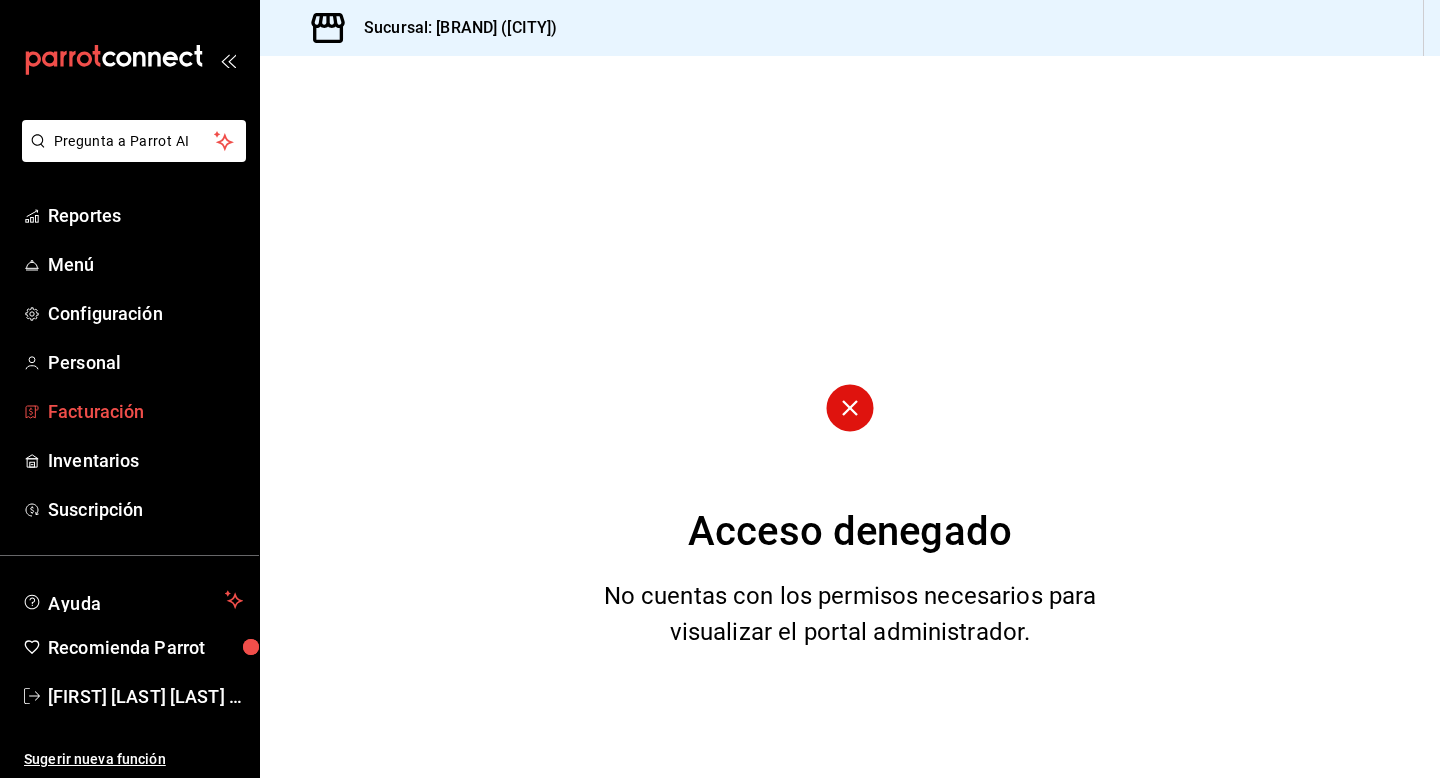 click on "Facturación" at bounding box center [145, 411] 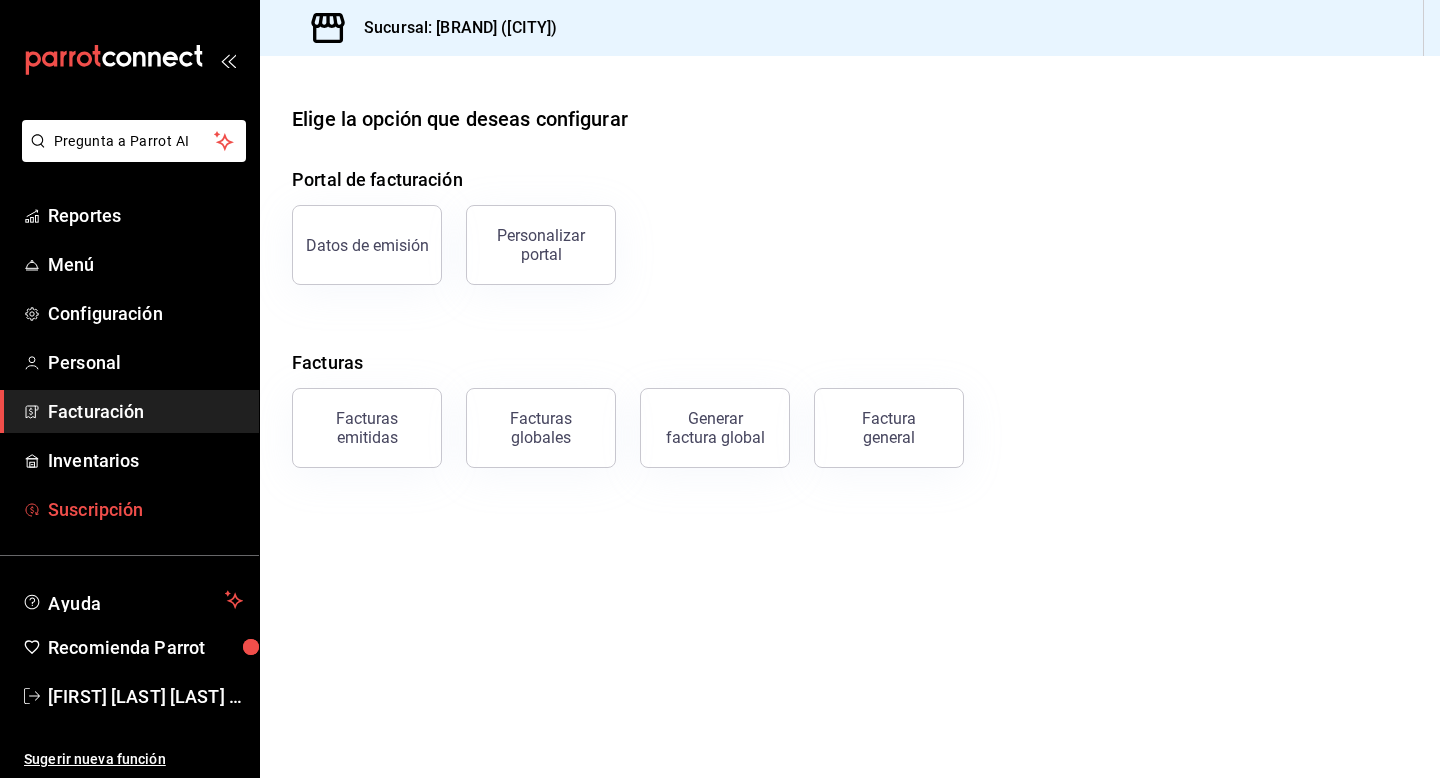 click on "Suscripción" at bounding box center [145, 509] 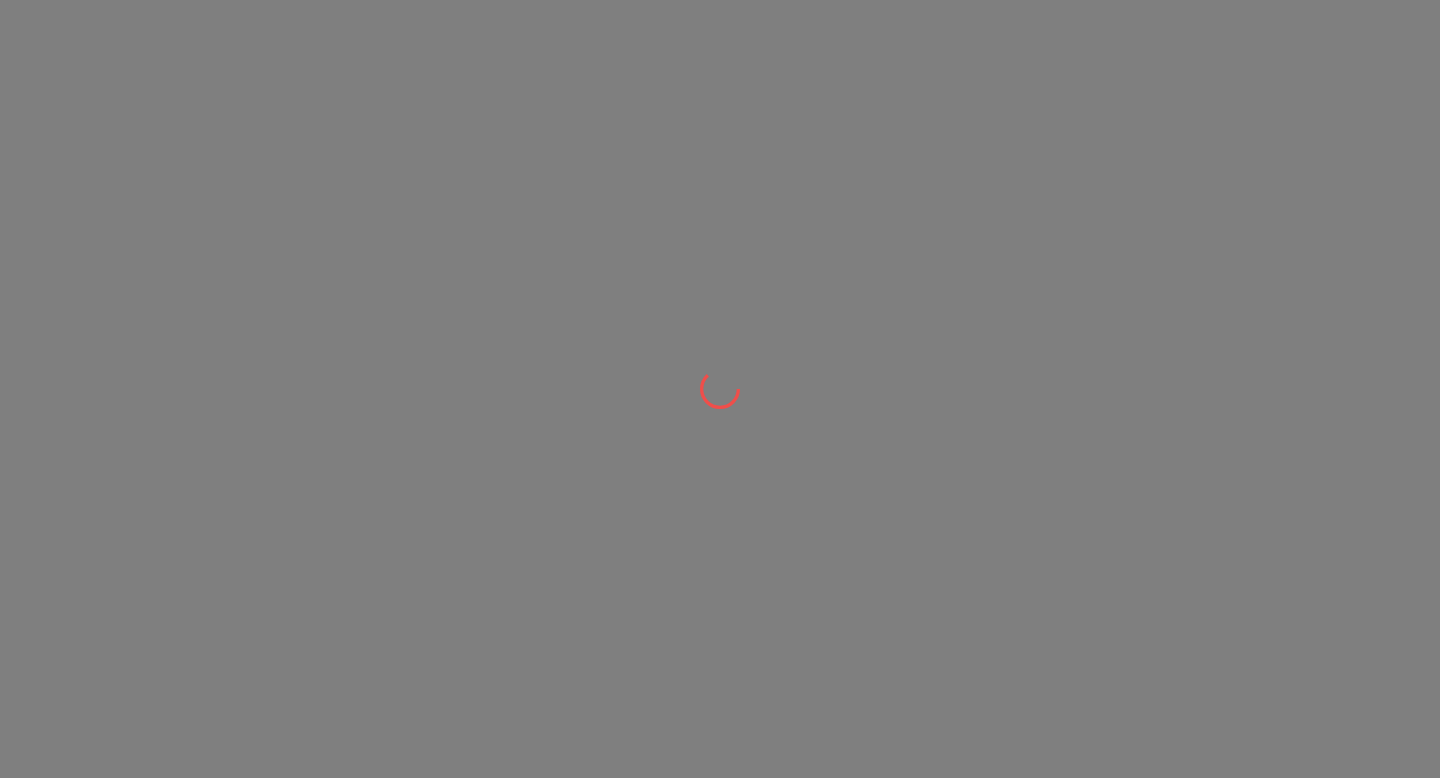 scroll, scrollTop: 0, scrollLeft: 0, axis: both 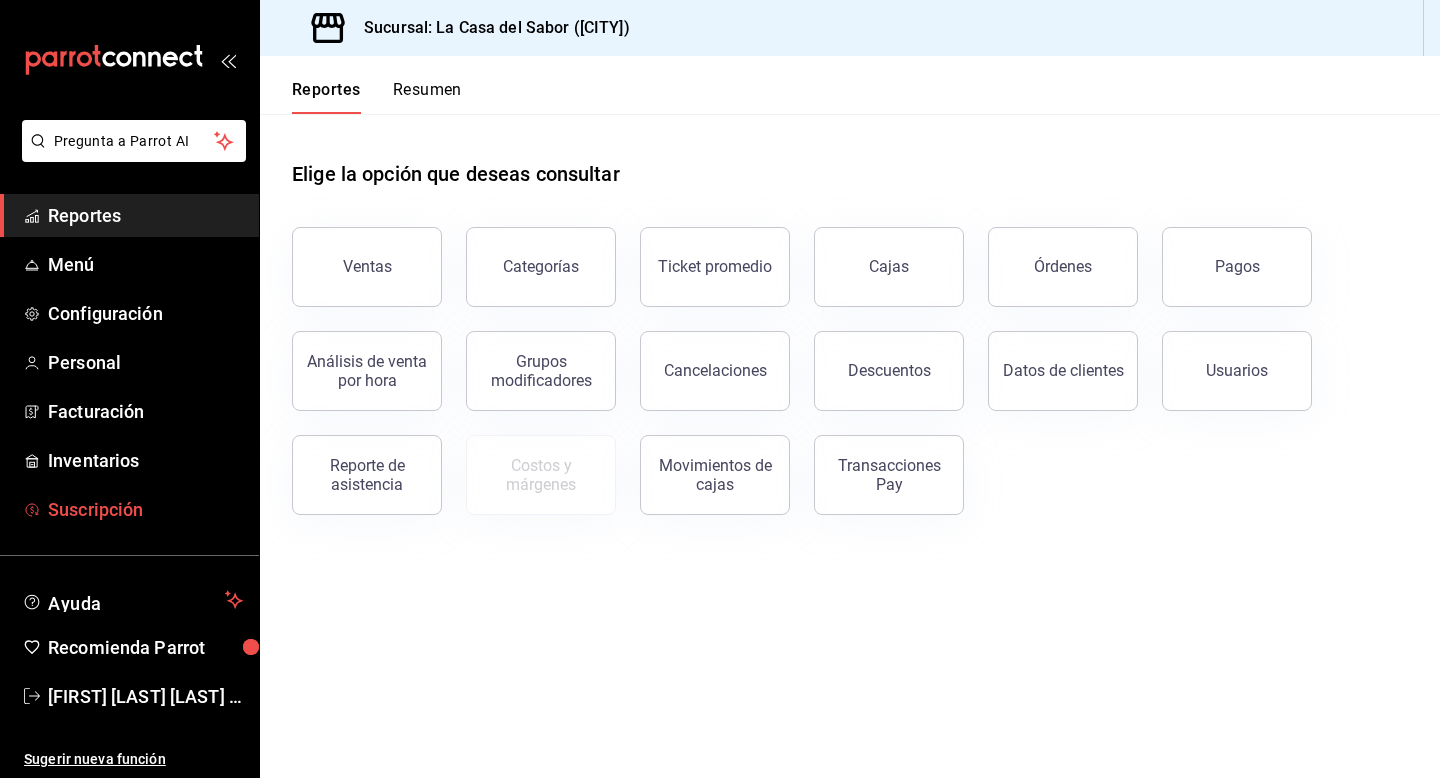 click on "Suscripción" at bounding box center (145, 509) 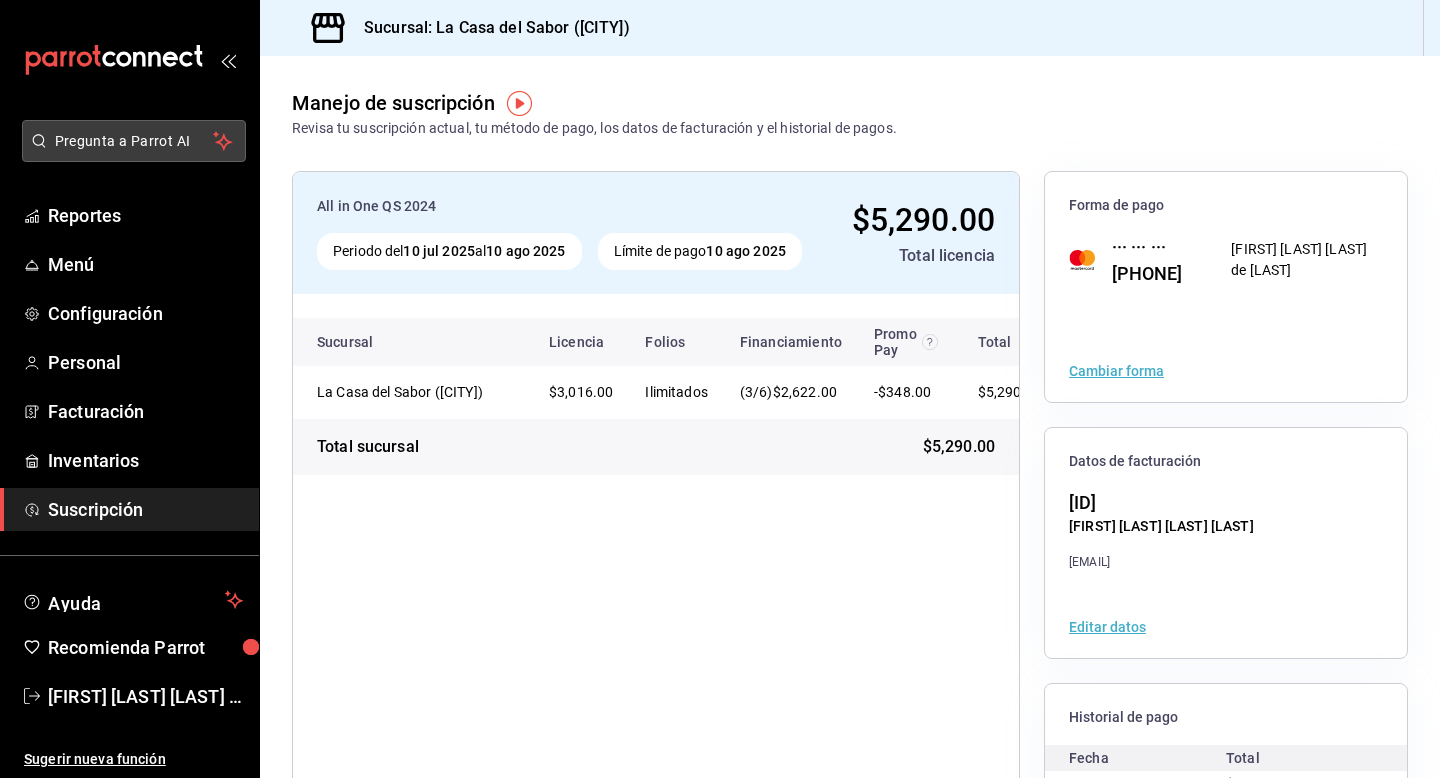click on "Pregunta a Parrot AI" at bounding box center [134, 141] 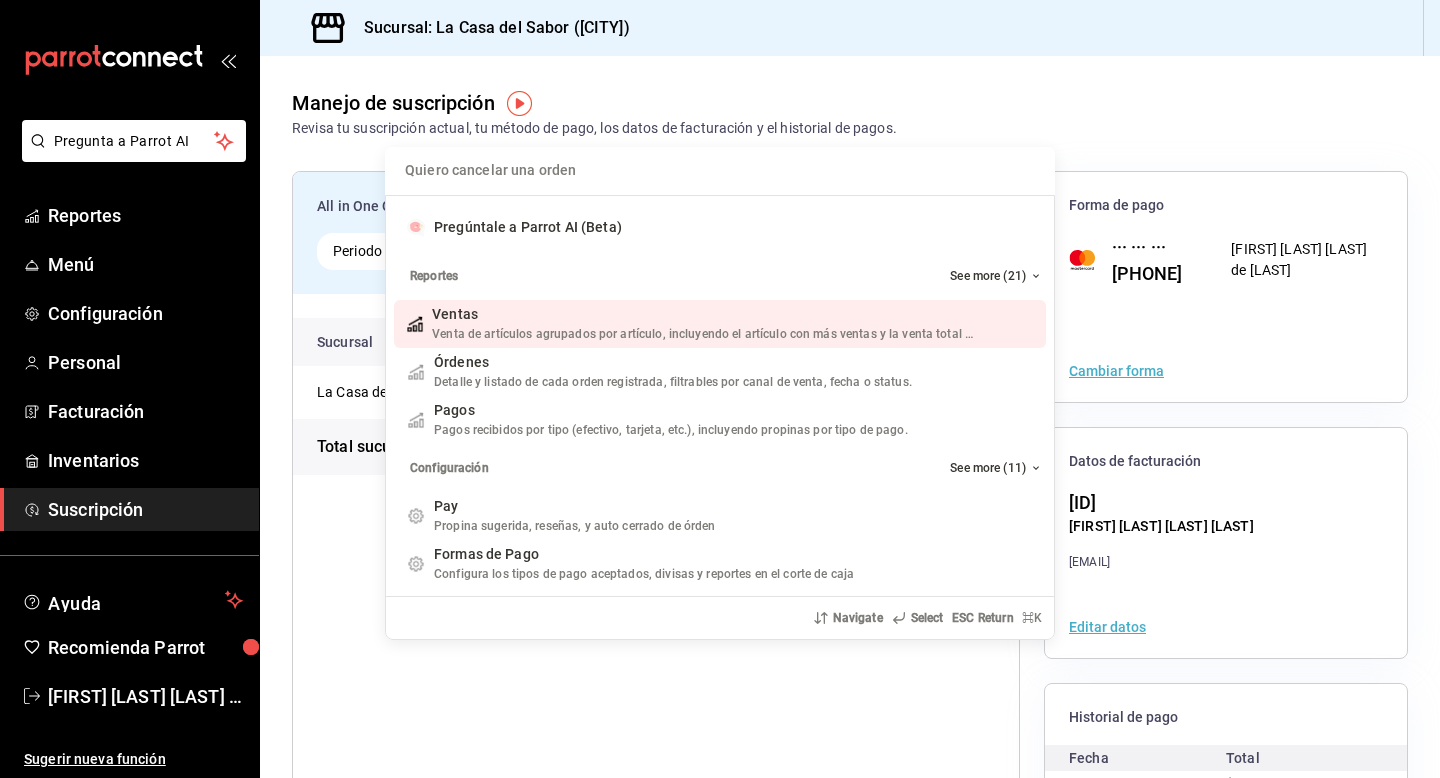 click on "Quiero cancelar una orden Pregúntale a Parrot AI (Beta) Reportes See more (21) Ventas Venta de artículos agrupados por artículo, incluyendo el artículo con más ventas y la venta total por periodo. Add shortcut Órdenes Detalle y listado de cada orden registrada, filtrables por canal de venta, fecha o status. Add shortcut Pagos Pagos recibidos por tipo (efectivo, tarjeta, etc.), incluyendo propinas por tipo de pago. Add shortcut Configuración See more (11) Pay Propina sugerida, reseñas, y auto cerrado de órden Add shortcut Formas de Pago Configura los tipos de pago aceptados, divisas y reportes en el corte de caja Add shortcut Descuentos Configura los descuentos aplicables a órdenes o artículos en el restaurante. Add shortcut Personal Roles Administra los roles de permisos disponibles en tu restaurante Add shortcut Usuarios Administra los usuarios, sus accesos y permisos así como notificaciones. Add shortcut Referidos Referidos Refiérenos a través de WhatsApp y recibe 1 mes gratis de suscripción" at bounding box center (720, 389) 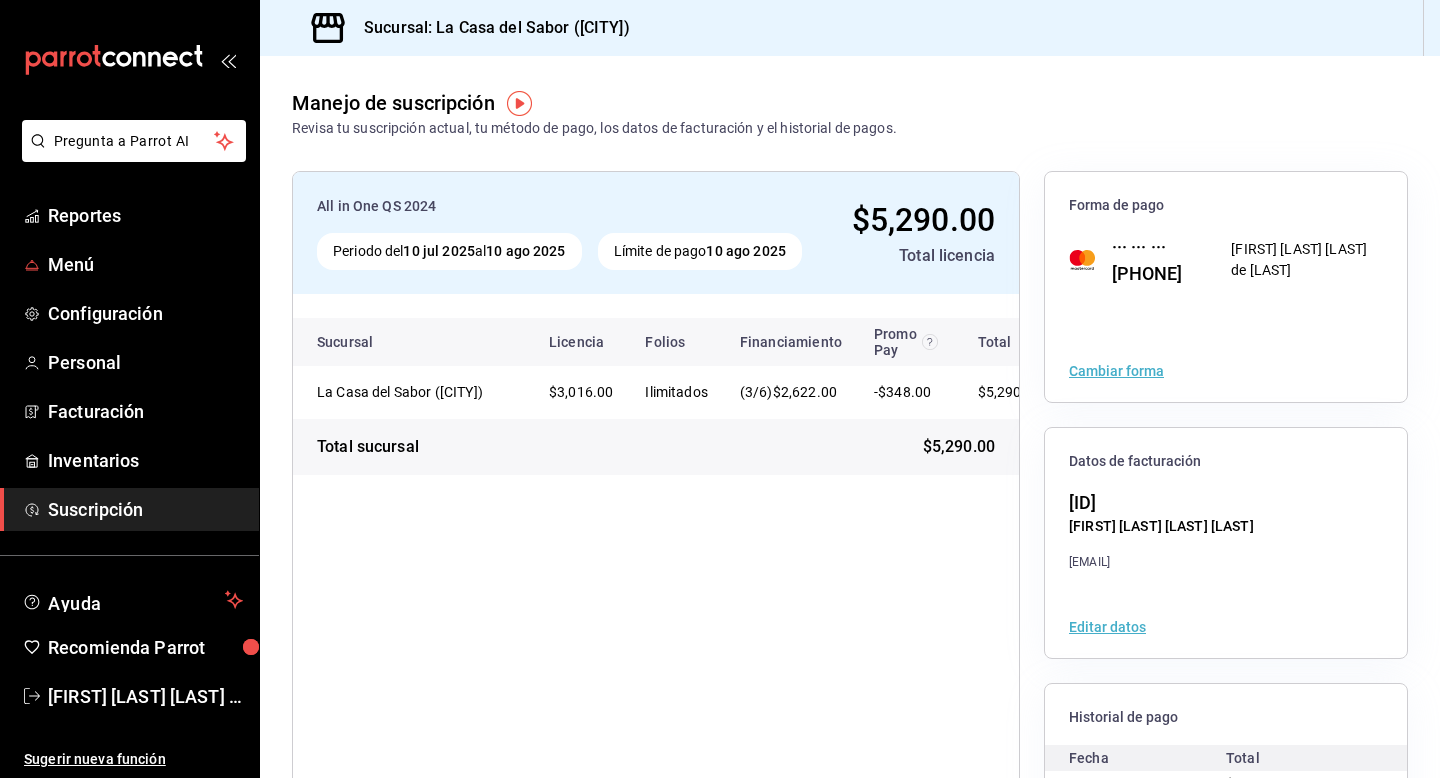 click on "Menú" at bounding box center (145, 264) 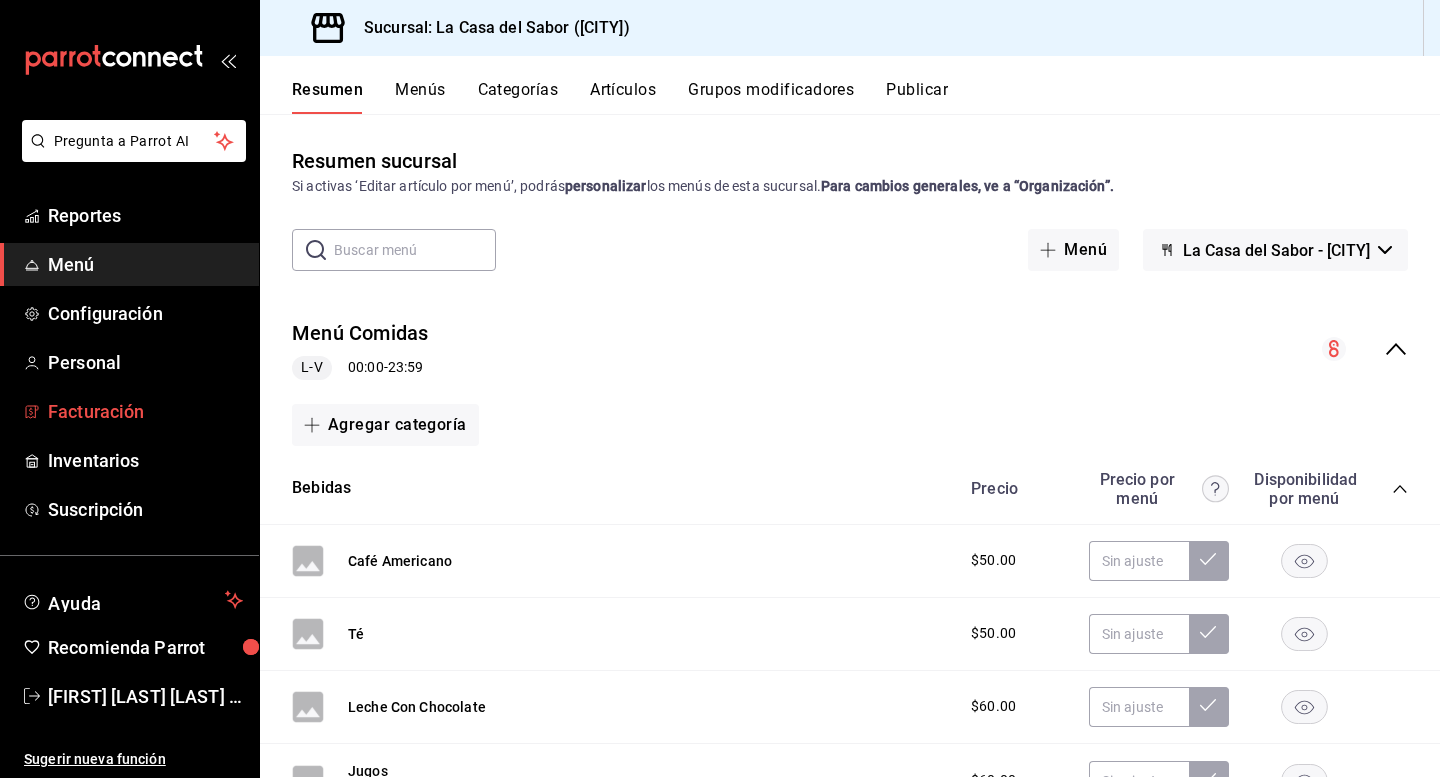 click on "Facturación" at bounding box center [145, 411] 